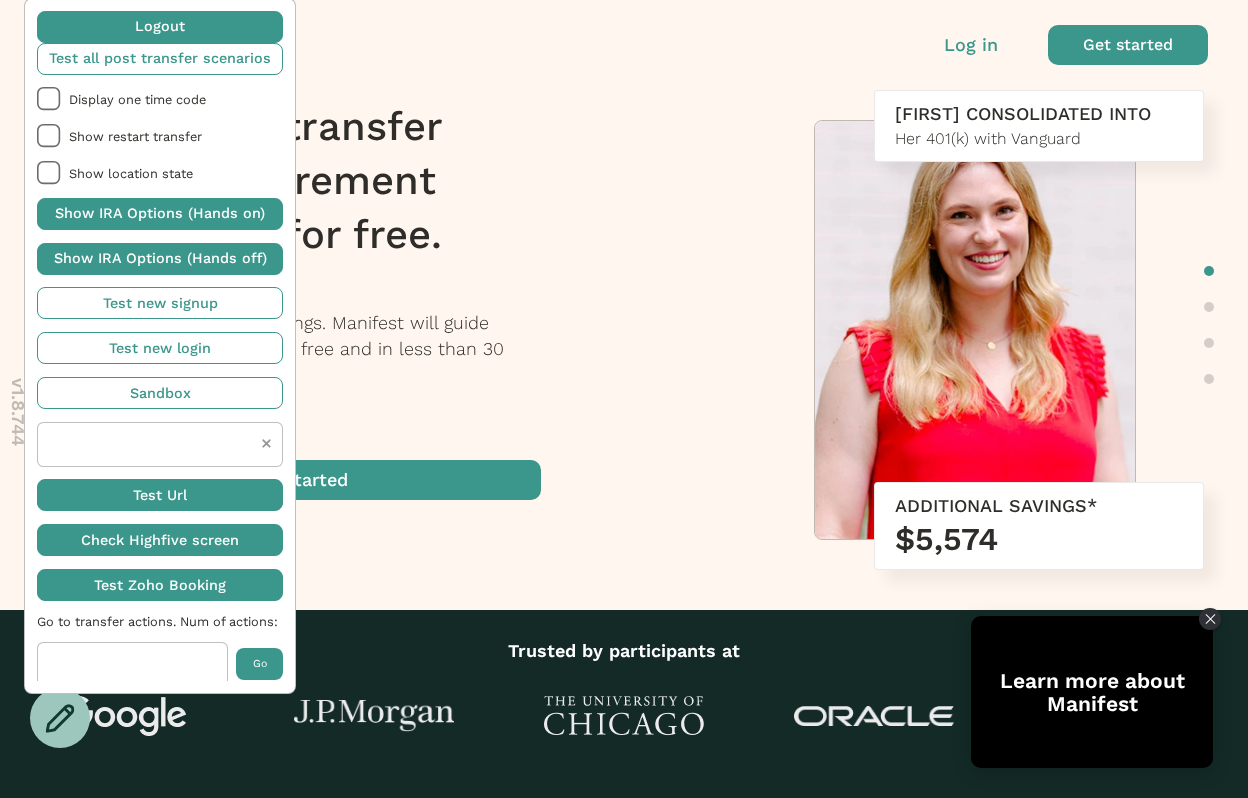 scroll, scrollTop: 0, scrollLeft: 0, axis: both 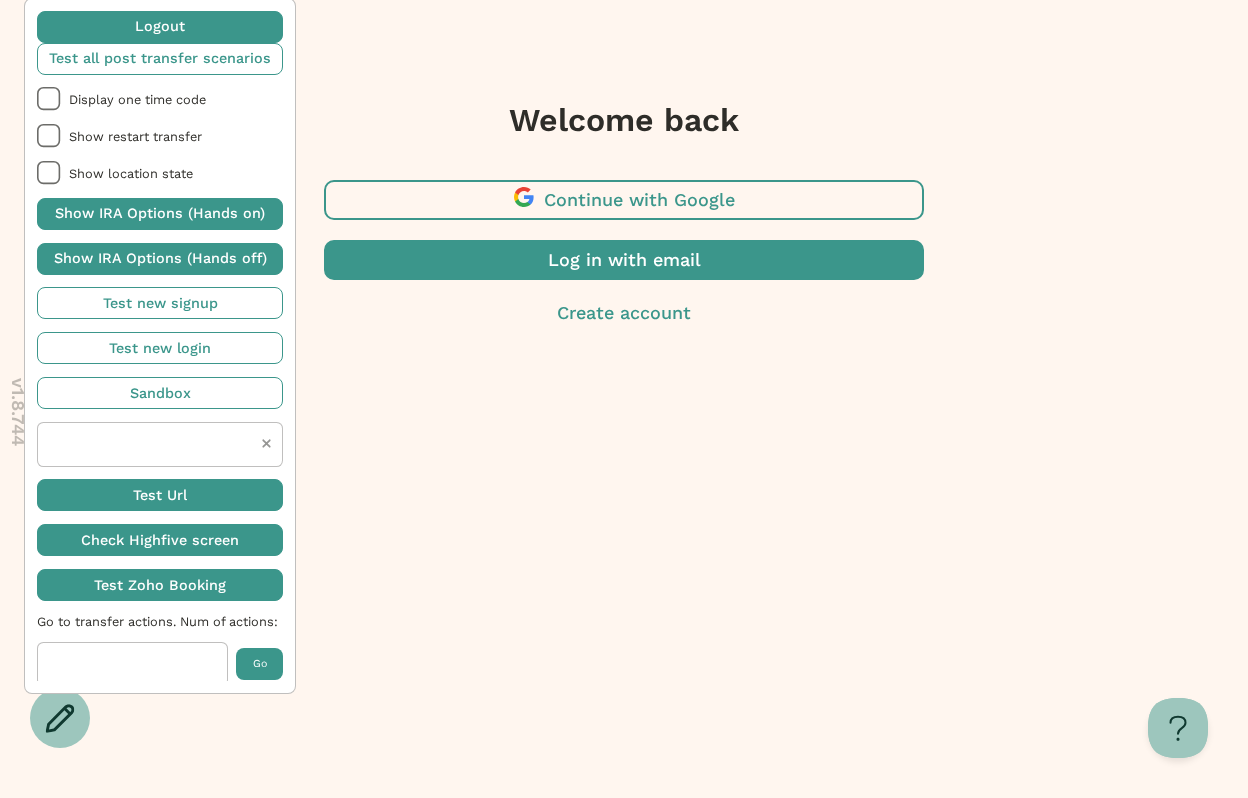 click at bounding box center [624, 200] 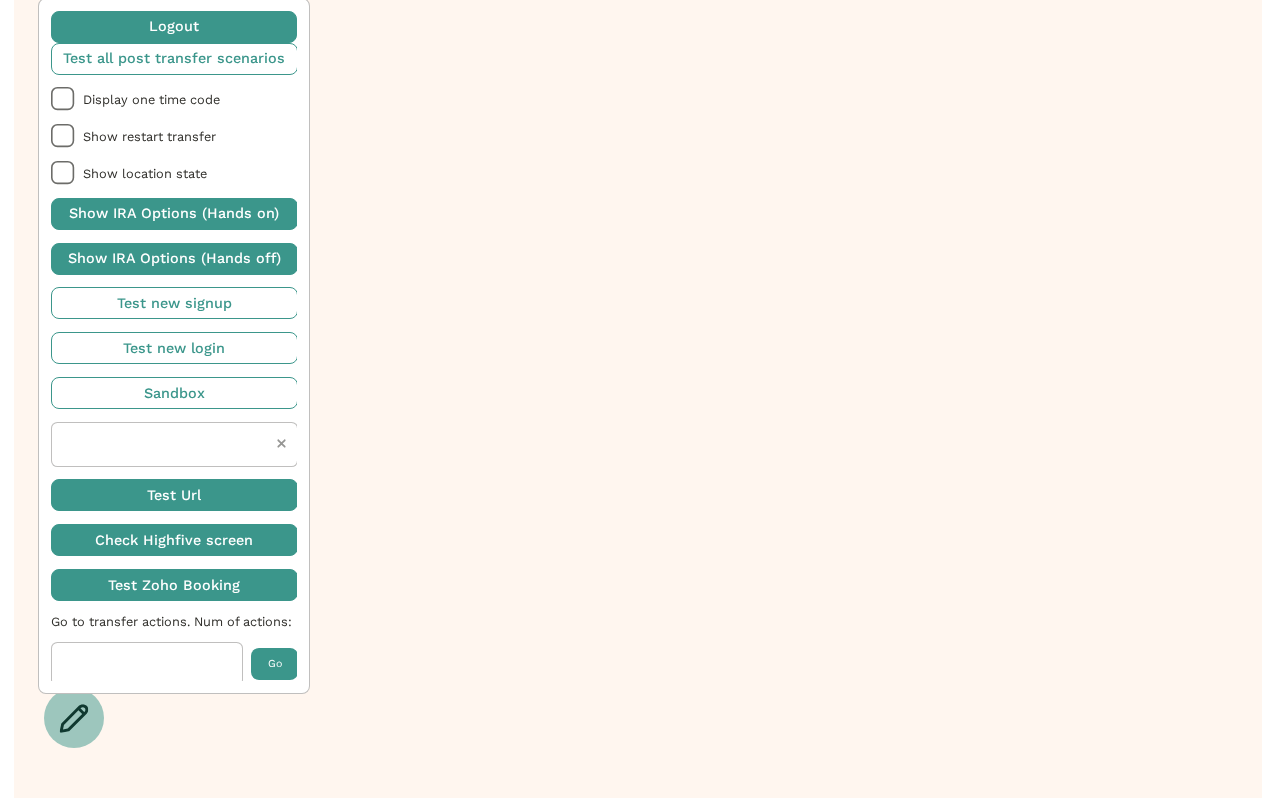 scroll, scrollTop: 0, scrollLeft: 0, axis: both 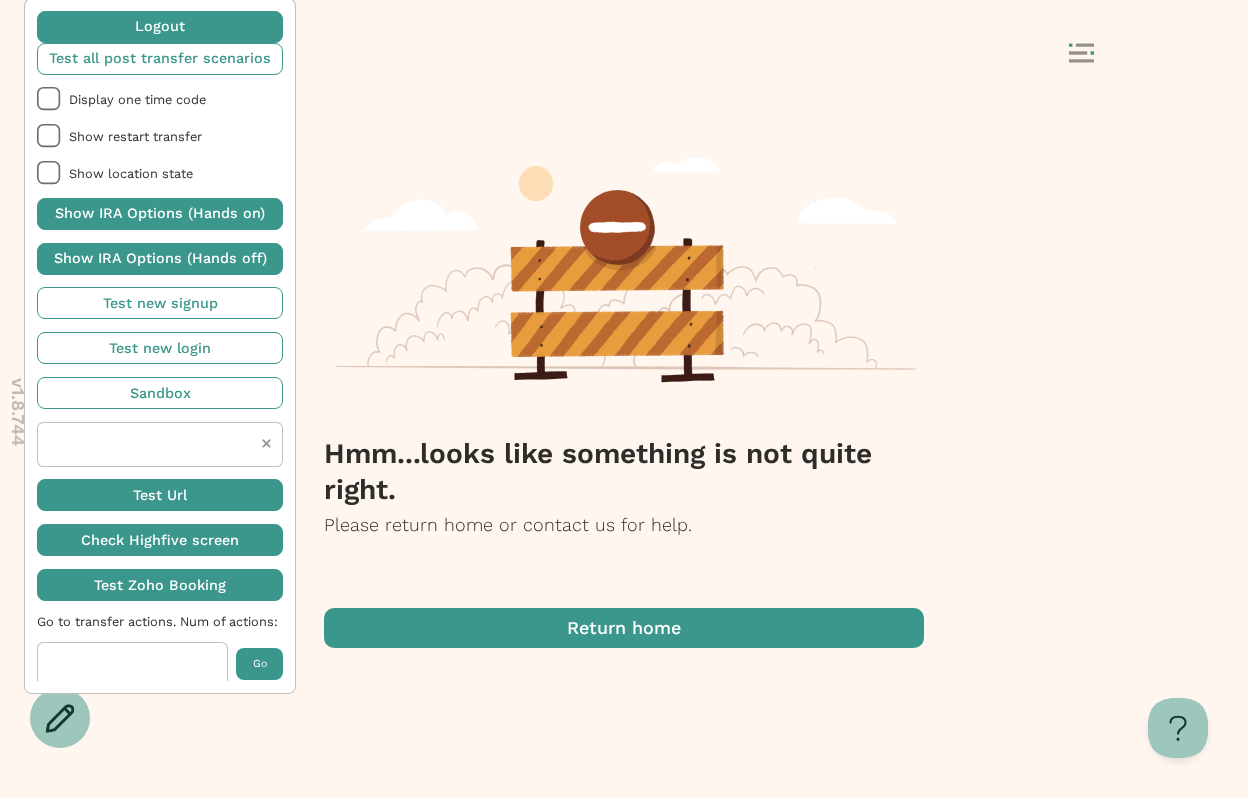 click on "Hmm...looks like something is not quite right. Please return home or contact us for help. Return home" at bounding box center [624, 453] 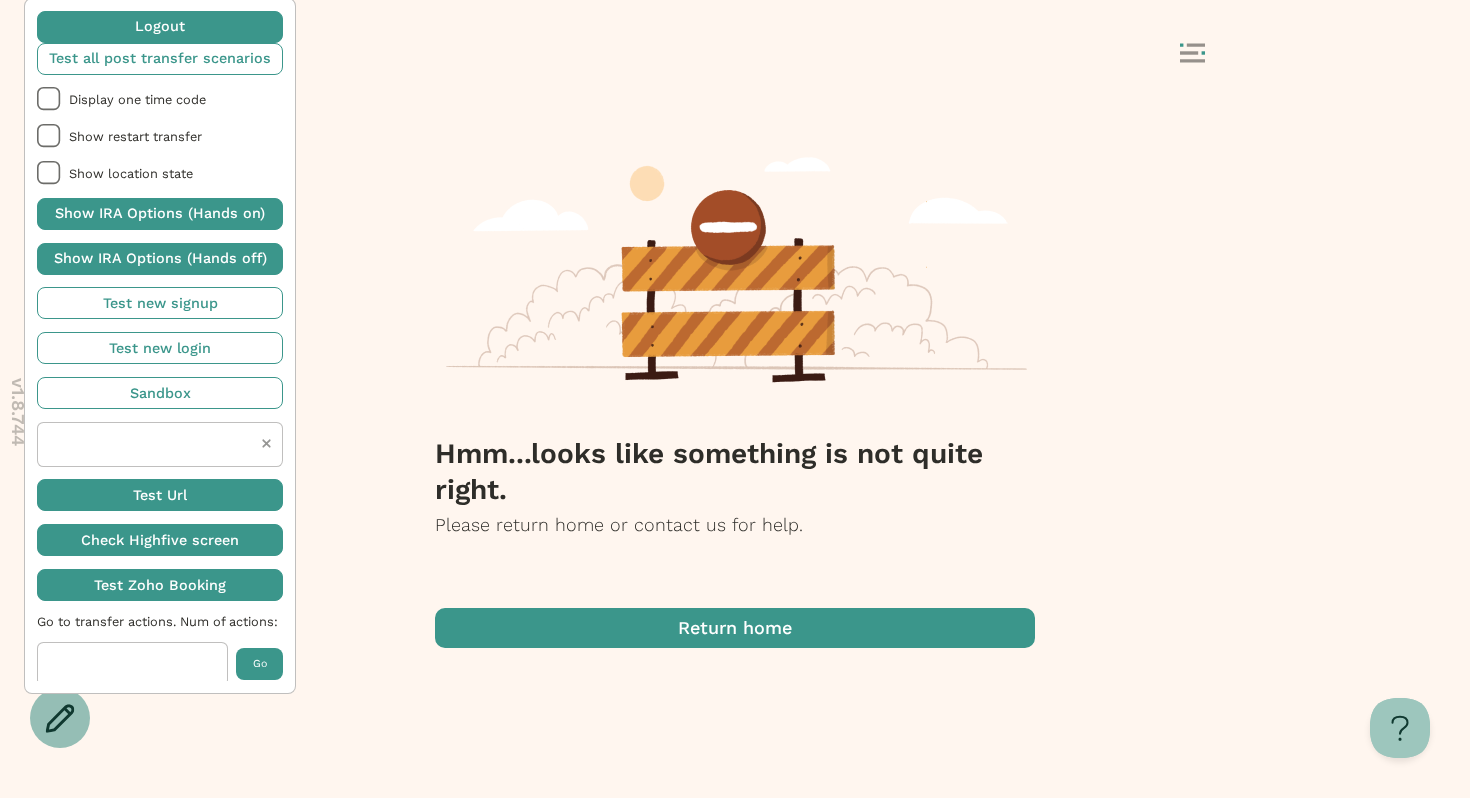 click 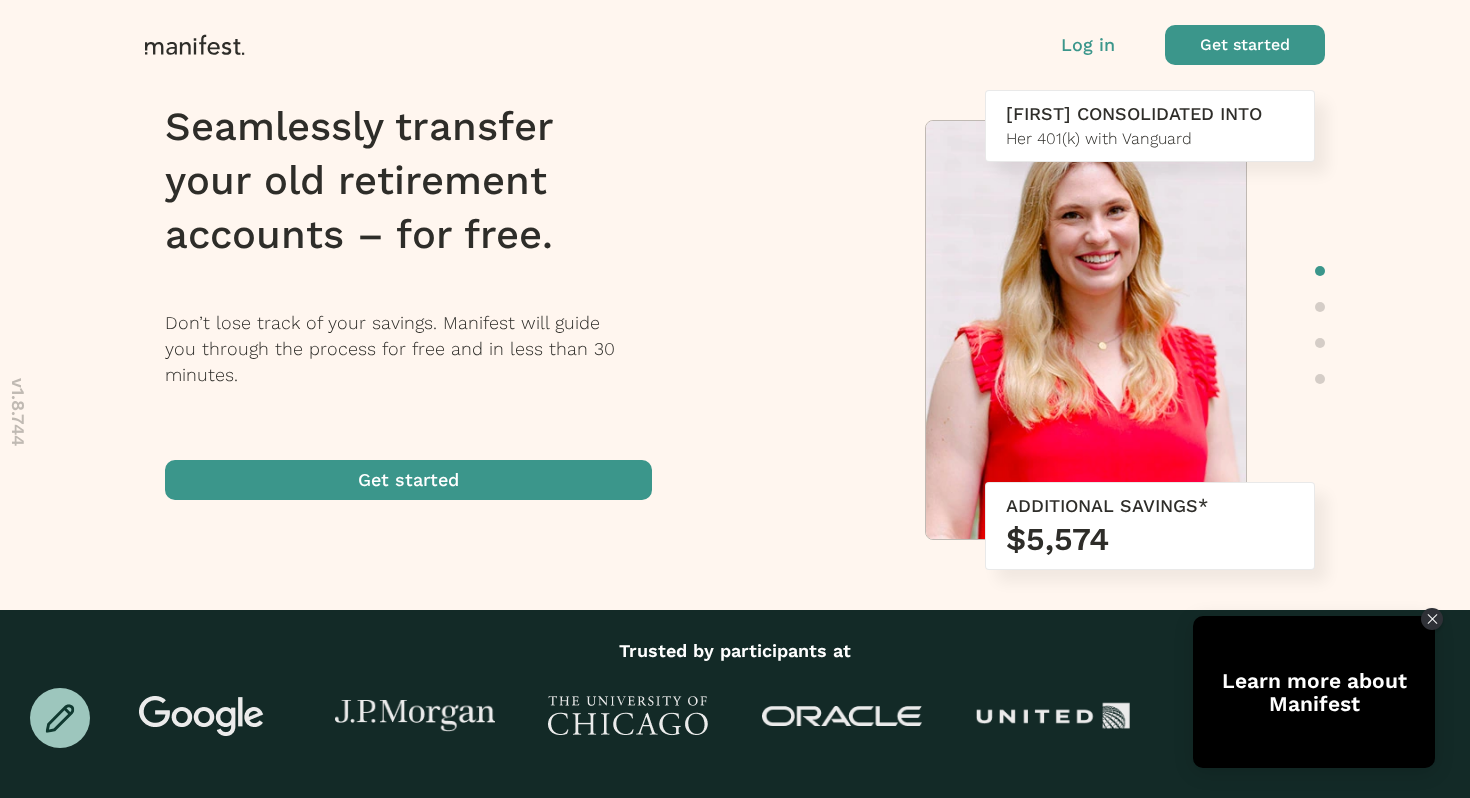 scroll, scrollTop: 0, scrollLeft: 0, axis: both 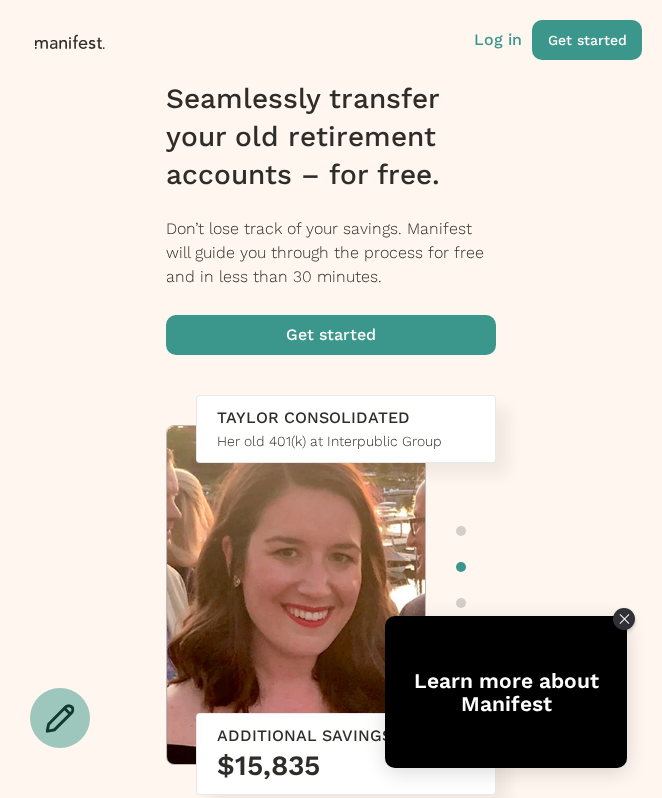 click at bounding box center (587, 40) 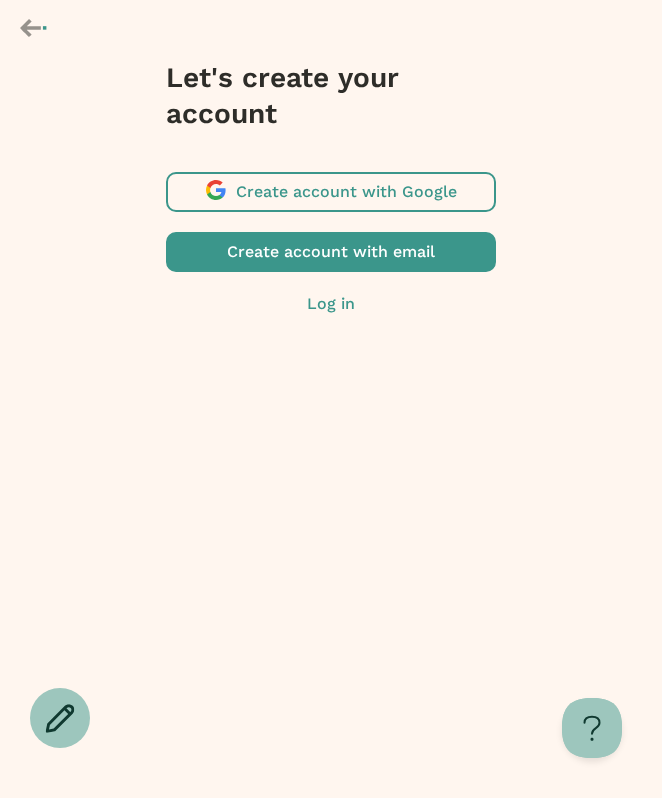 click at bounding box center [331, 192] 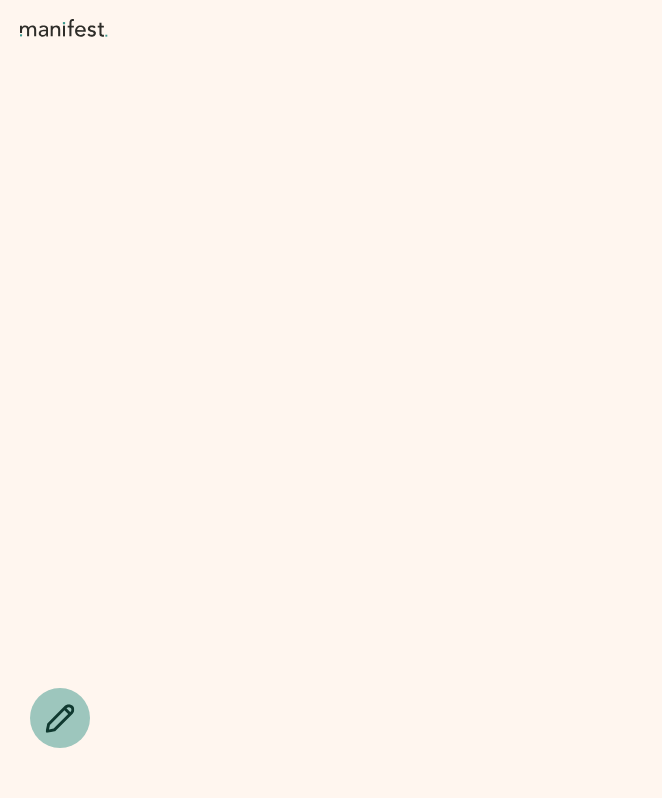 scroll, scrollTop: 0, scrollLeft: 0, axis: both 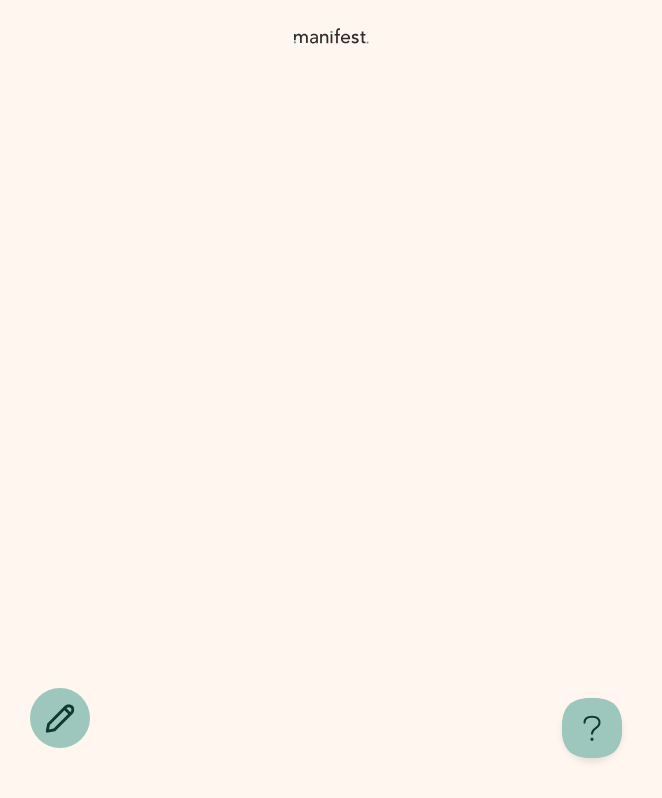 click 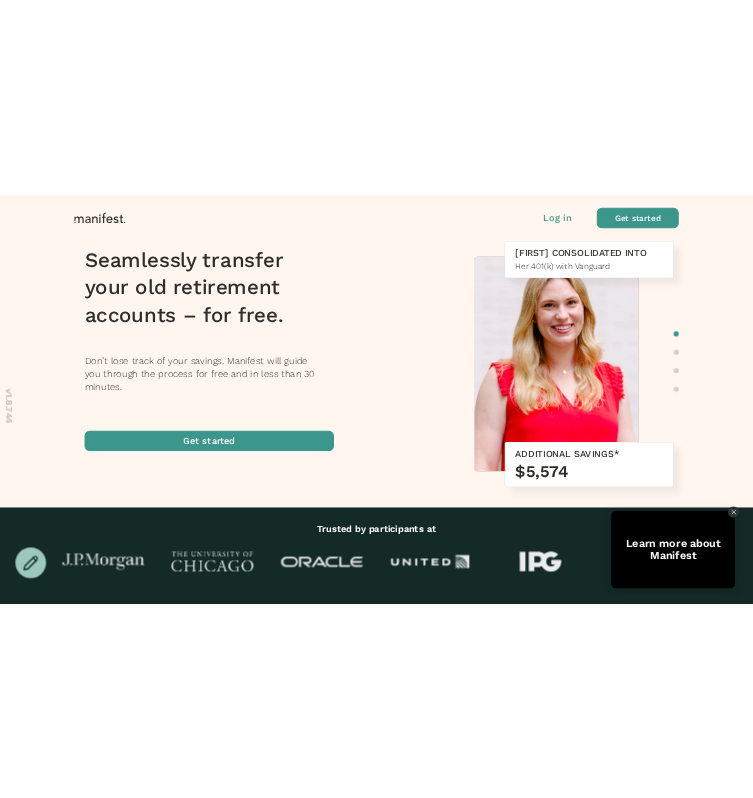 scroll, scrollTop: 0, scrollLeft: 0, axis: both 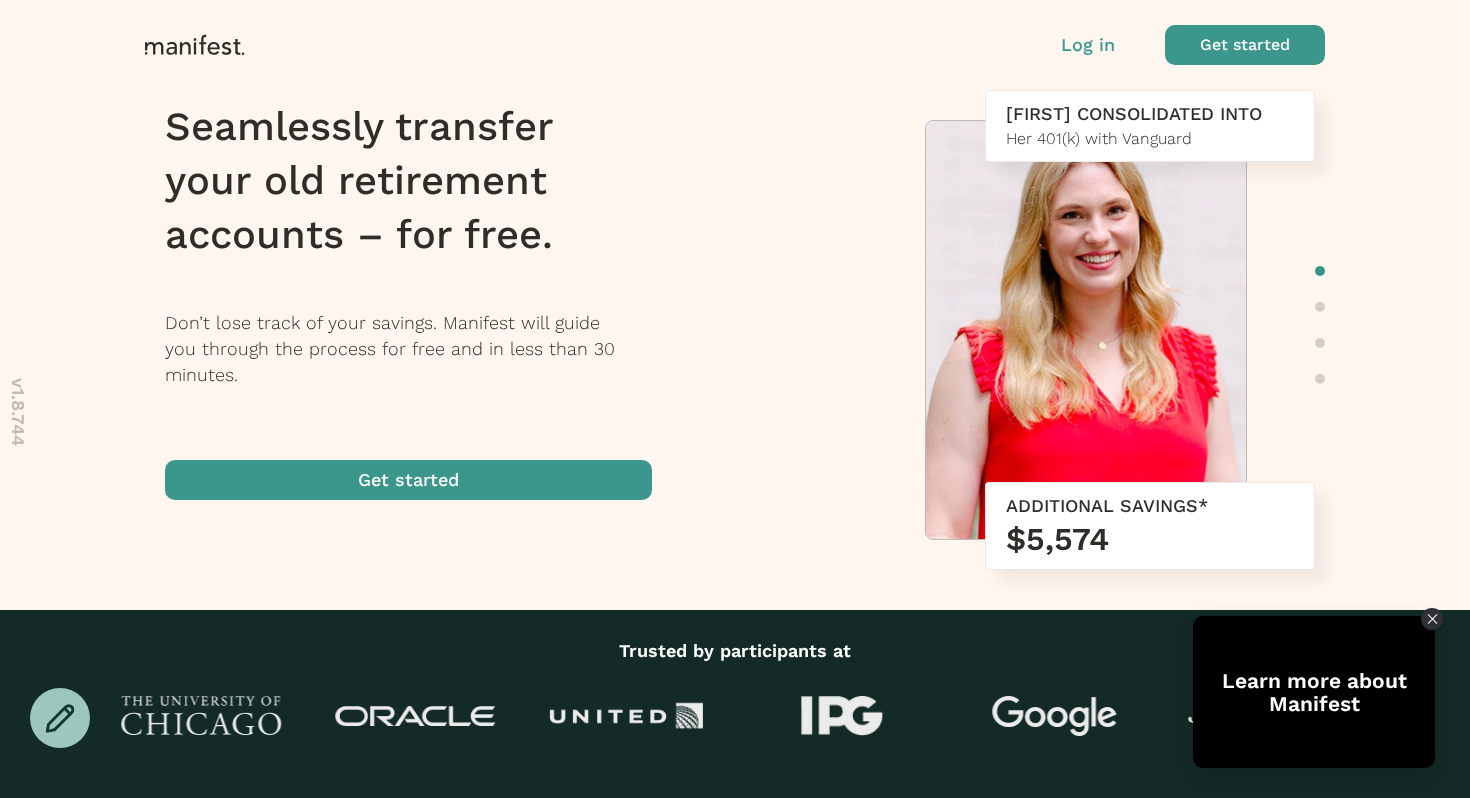 click at bounding box center (1245, 45) 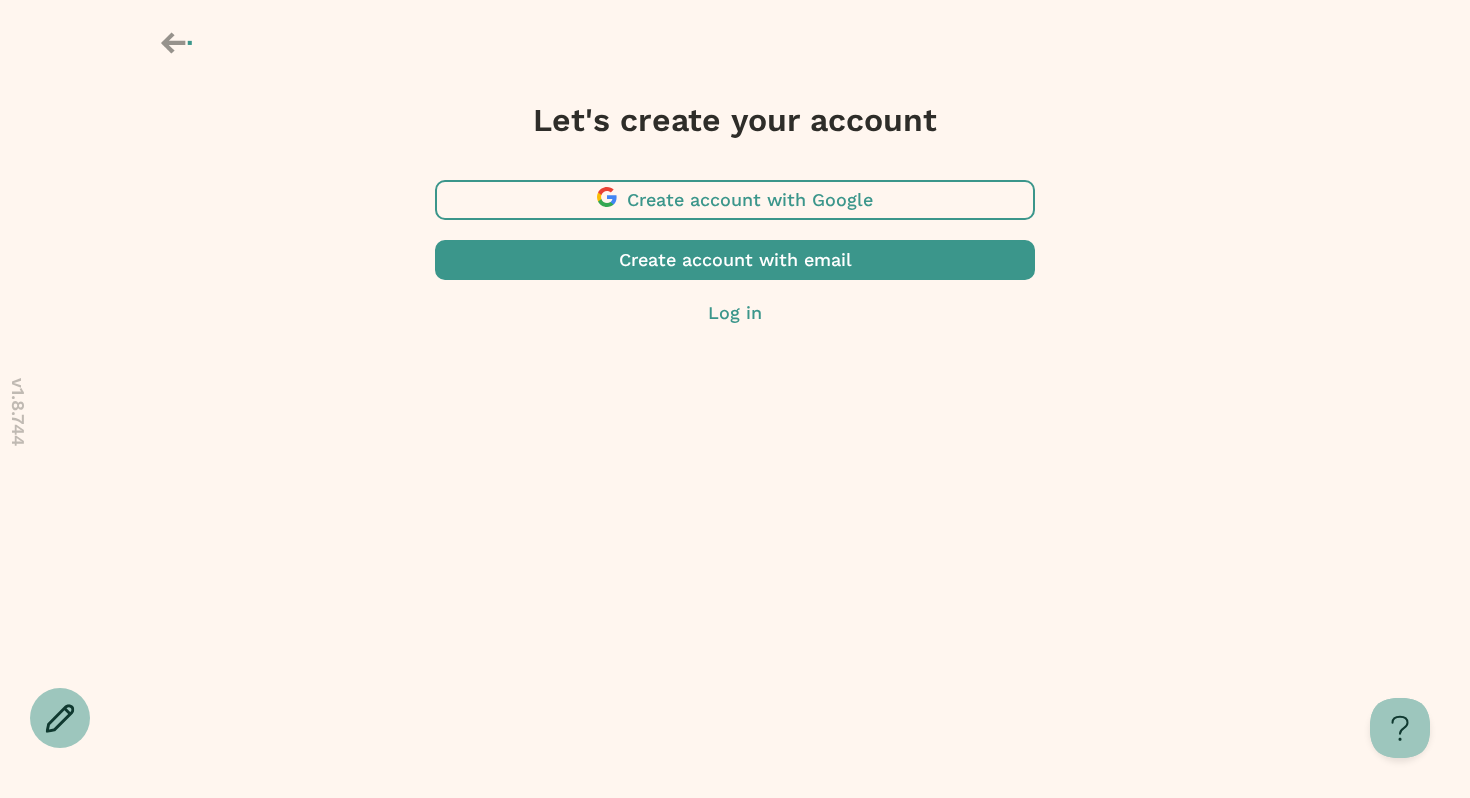 click at bounding box center (735, 200) 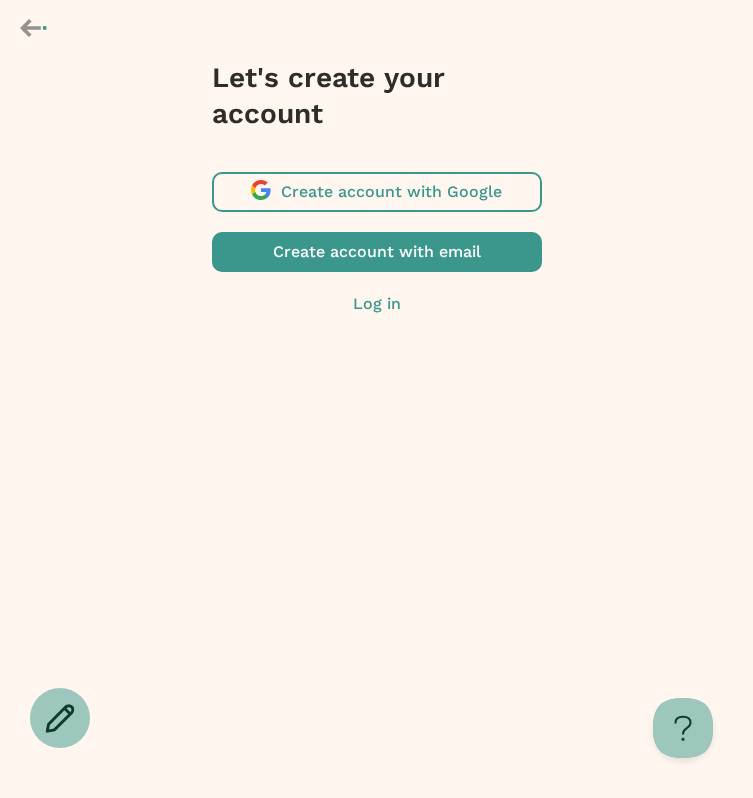 click 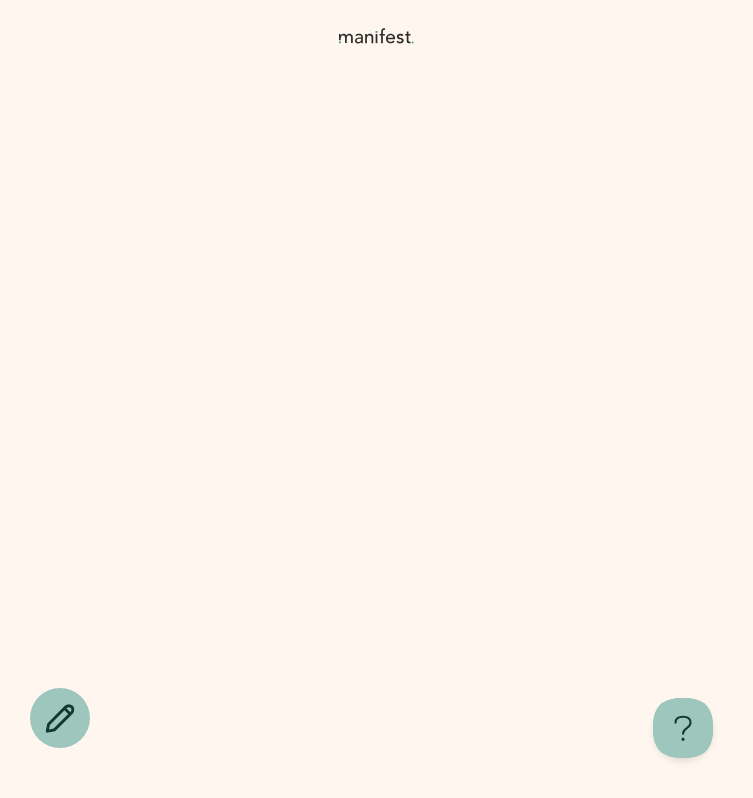 click on "Hi, I'm Henry! I’m here to help guide you through a smooth and secure transfer" at bounding box center (376, 399) 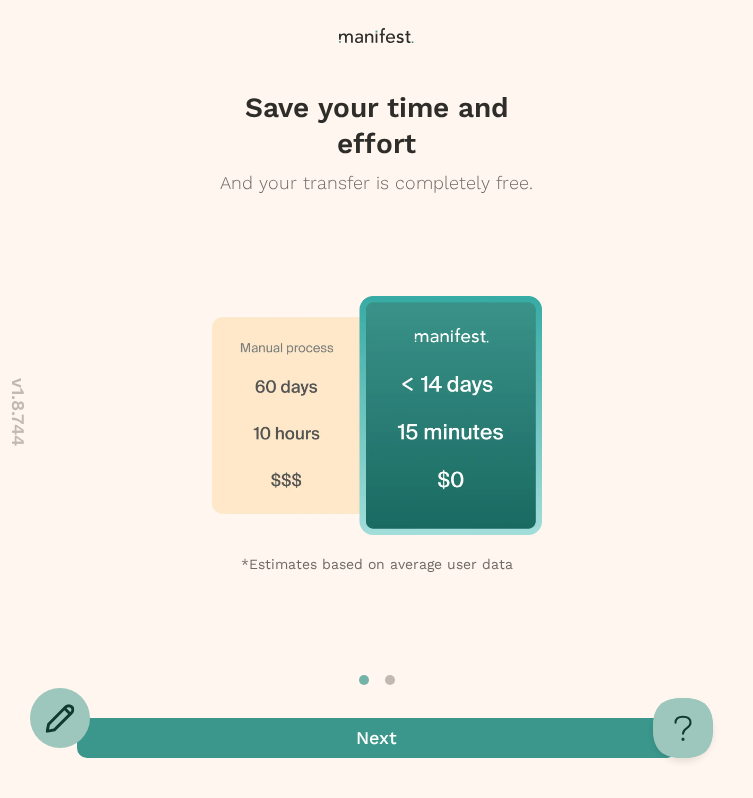 click at bounding box center [377, 738] 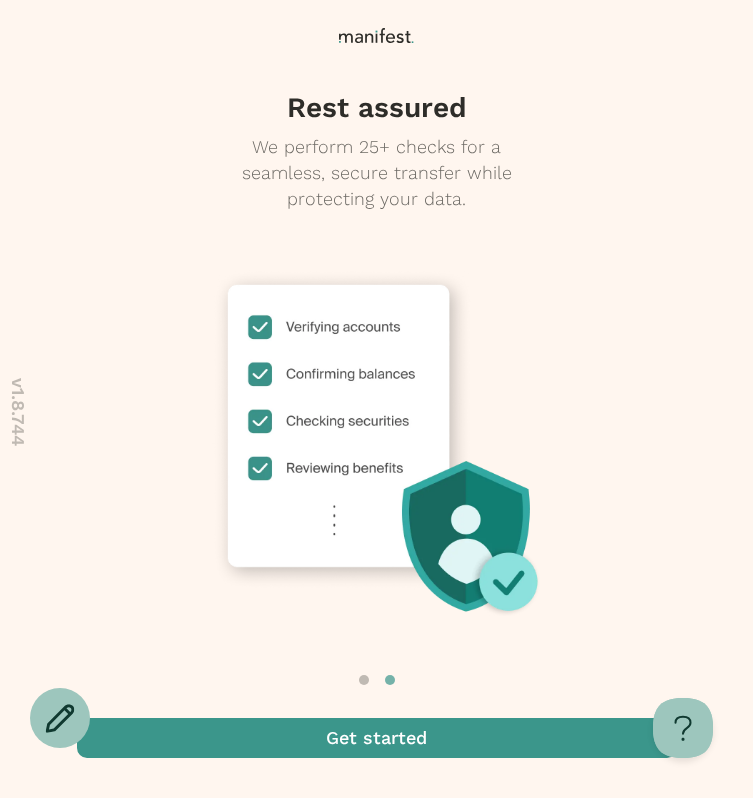 click at bounding box center (377, 738) 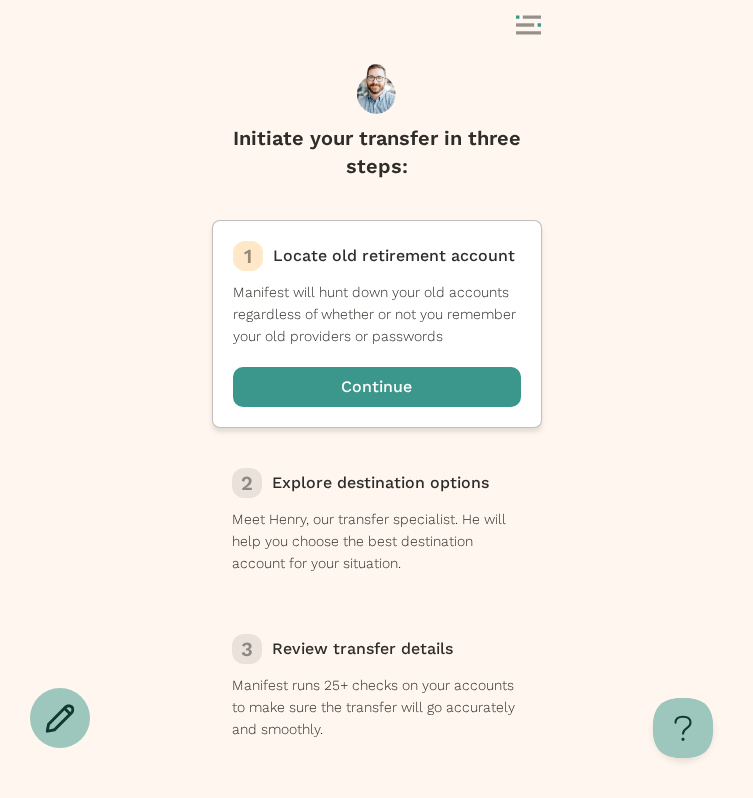 click 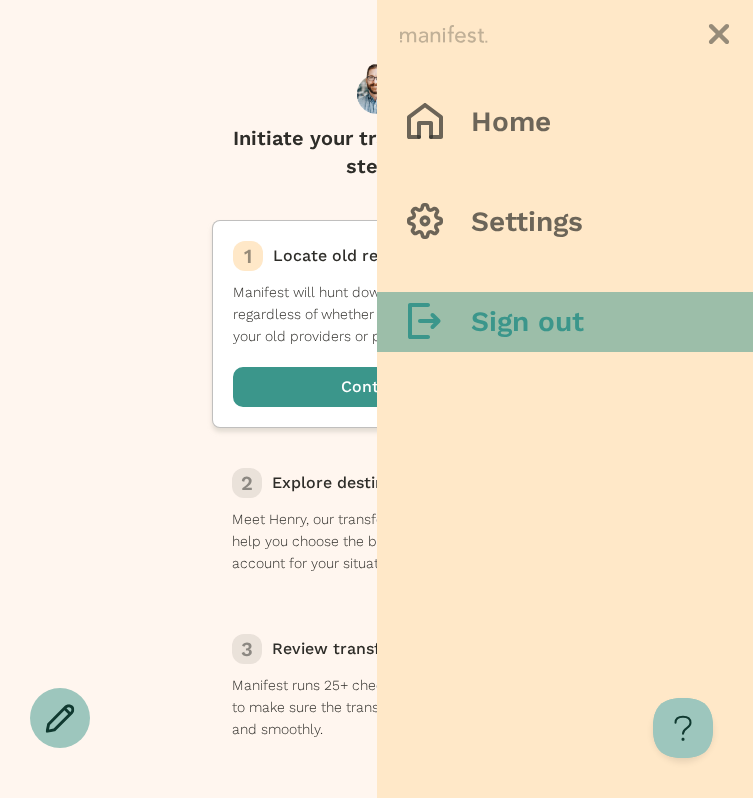 click on "Sign out" at bounding box center [527, 322] 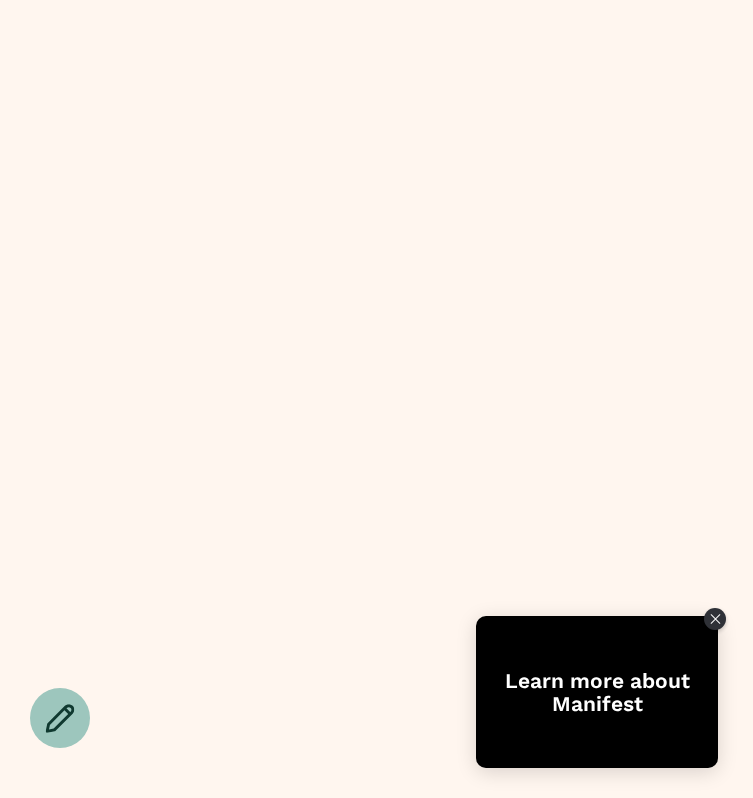 scroll, scrollTop: 0, scrollLeft: 0, axis: both 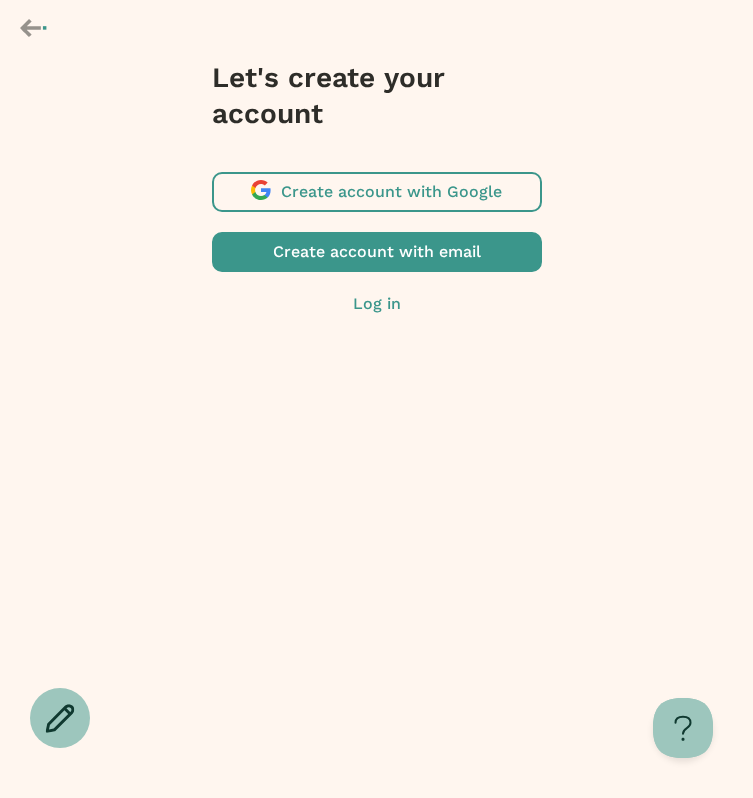 click at bounding box center [377, 192] 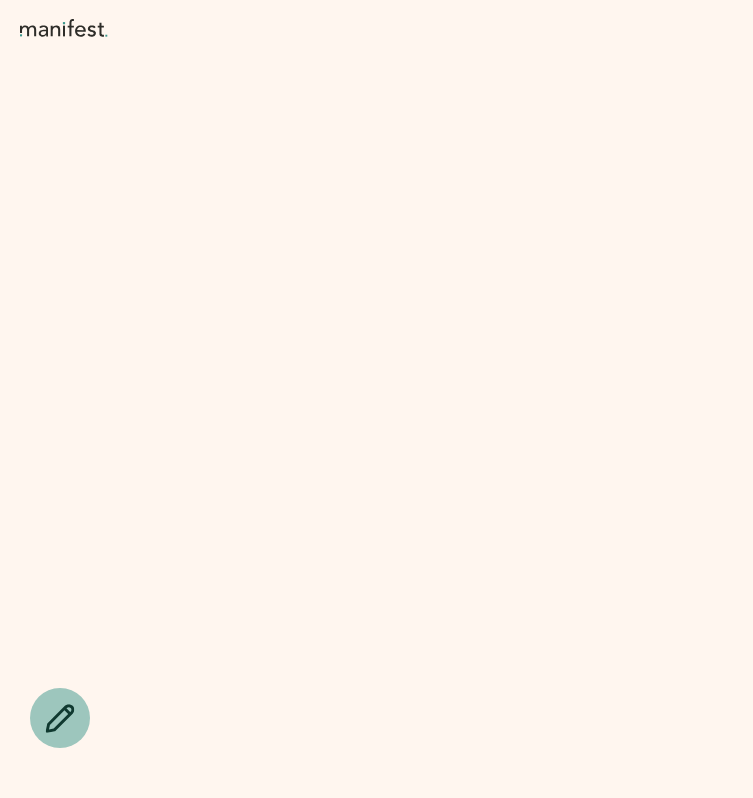 scroll, scrollTop: 0, scrollLeft: 0, axis: both 